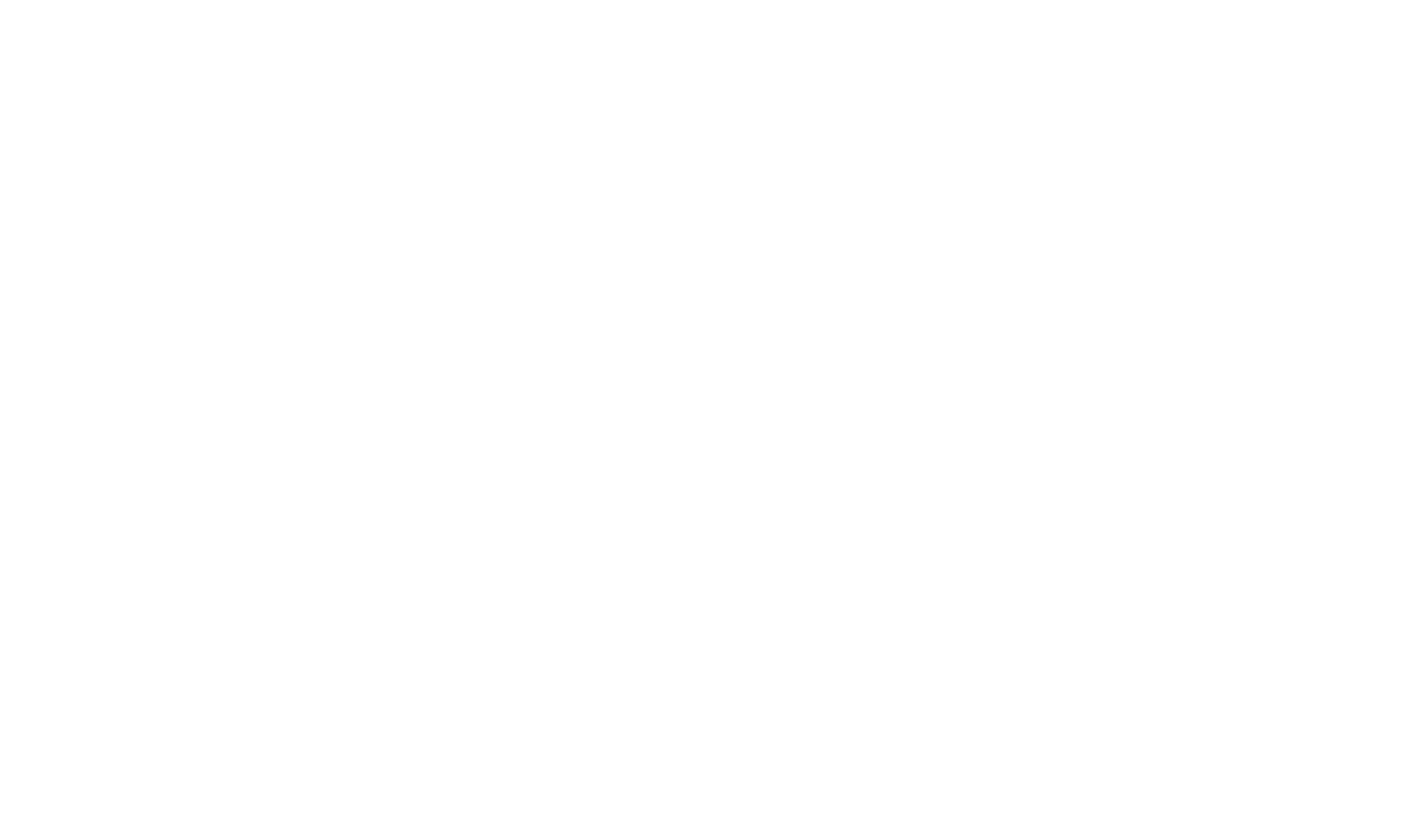scroll, scrollTop: 0, scrollLeft: 0, axis: both 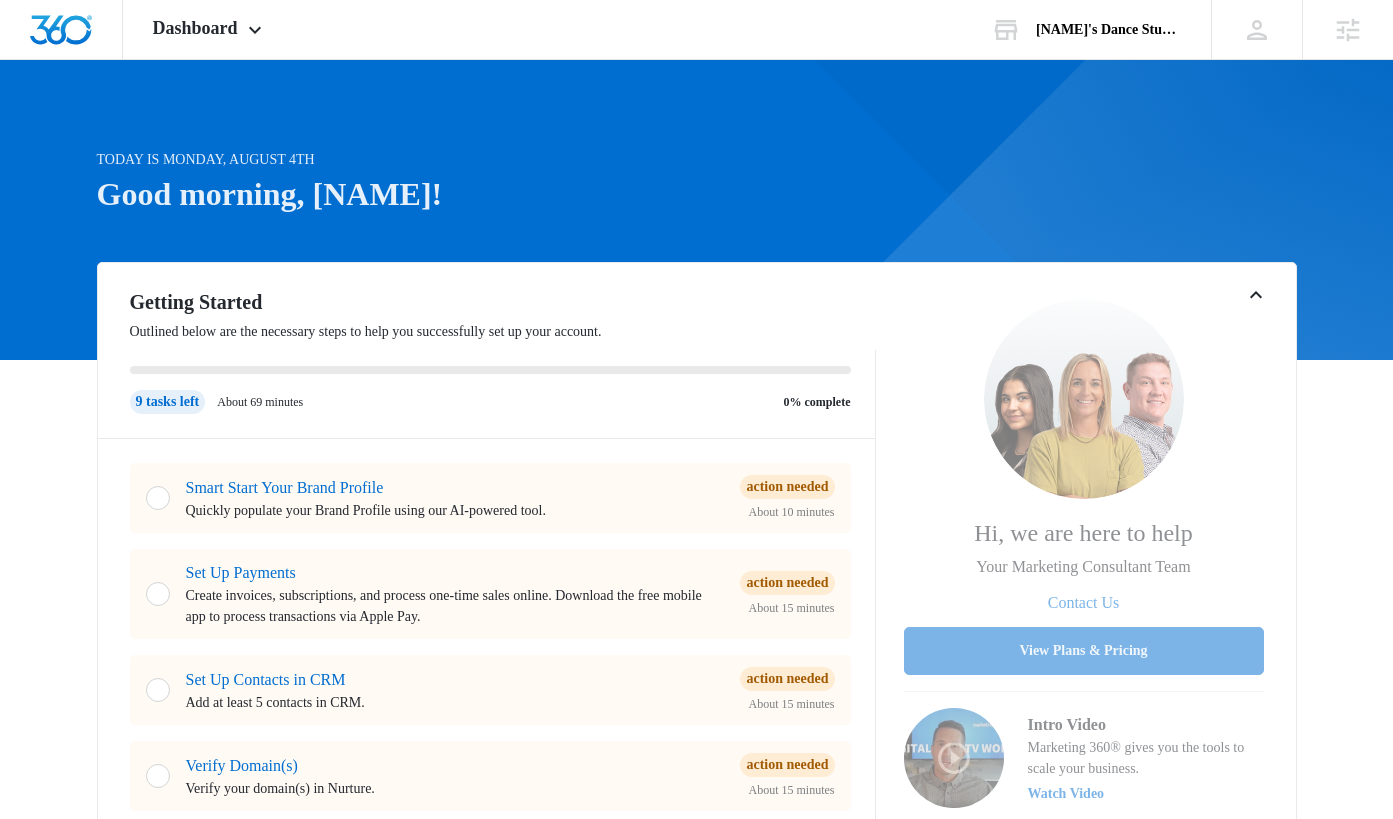 click on "Today is Monday, August 4th Good morning, [NAME]! Getting Started Outlined below are the necessary steps to help you successfully set up your account. 9 tasks left About 69 minutes 0% complete Smart Start Your Brand Profile Quickly populate your Brand Profile using our AI-powered tool. Action Needed About 10 minutes Set Up Payments Create invoices, subscriptions, and process one-time sales online. Download the free mobile app to process transactions via Apple Pay. Action Needed About 15 minutes Set Up Contacts in CRM Add at least 5 contacts in CRM. Action Needed About 15 minutes Verify Domain(s) Verify your domain(s) in Nurture. Action Needed About 15 minutes Add Location(s) in Settings Add your business location(s) in Settings. Action Needed About 1 minute Activate Social Activate your social account in order to connect your social profiles. Action Needed About 1 minute Connect Your Social Profile(s) Add your social media account(s) in Social. About 5 minutes Set Up Reputation About 2 minutes About 5 minutes" at bounding box center (696, 1161) 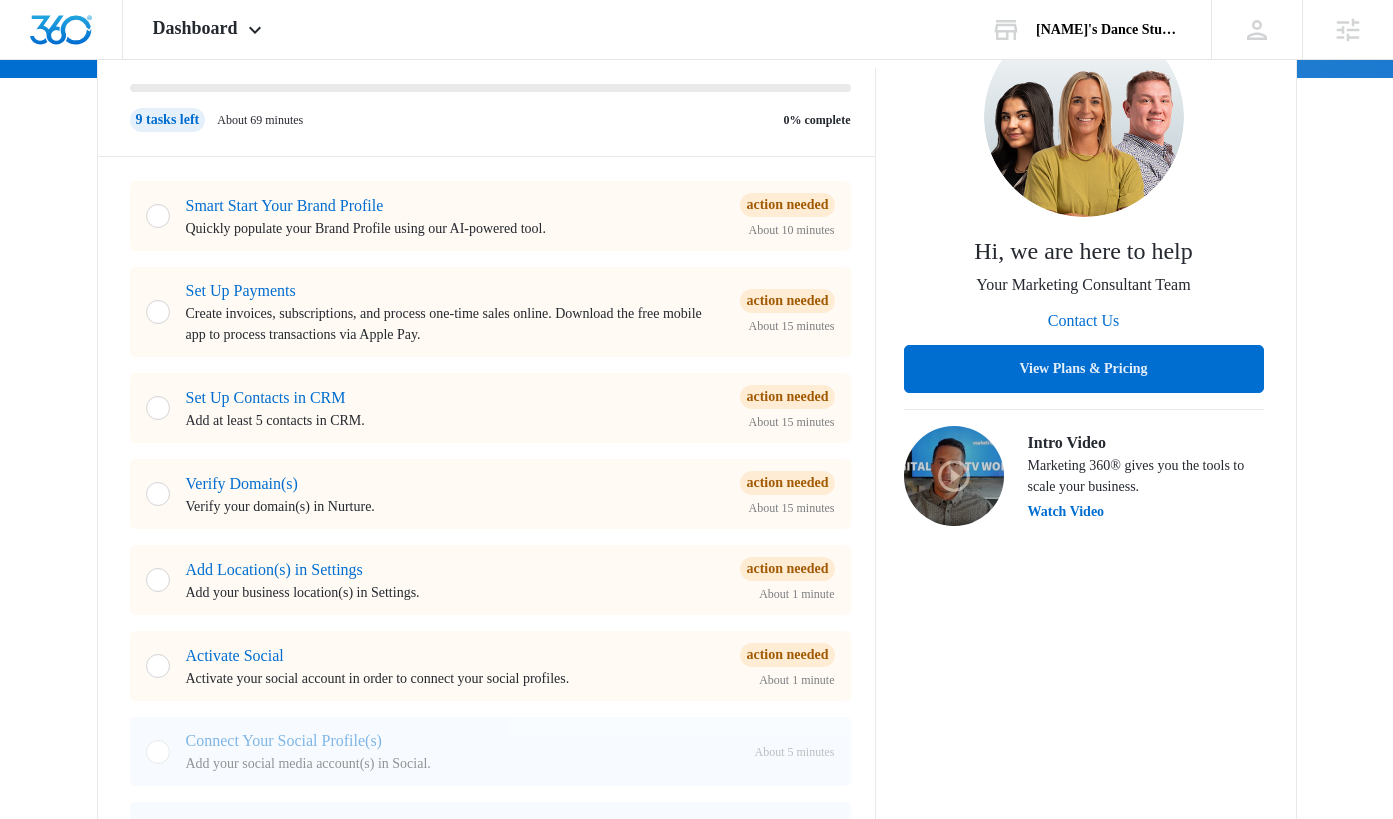 scroll, scrollTop: 0, scrollLeft: 0, axis: both 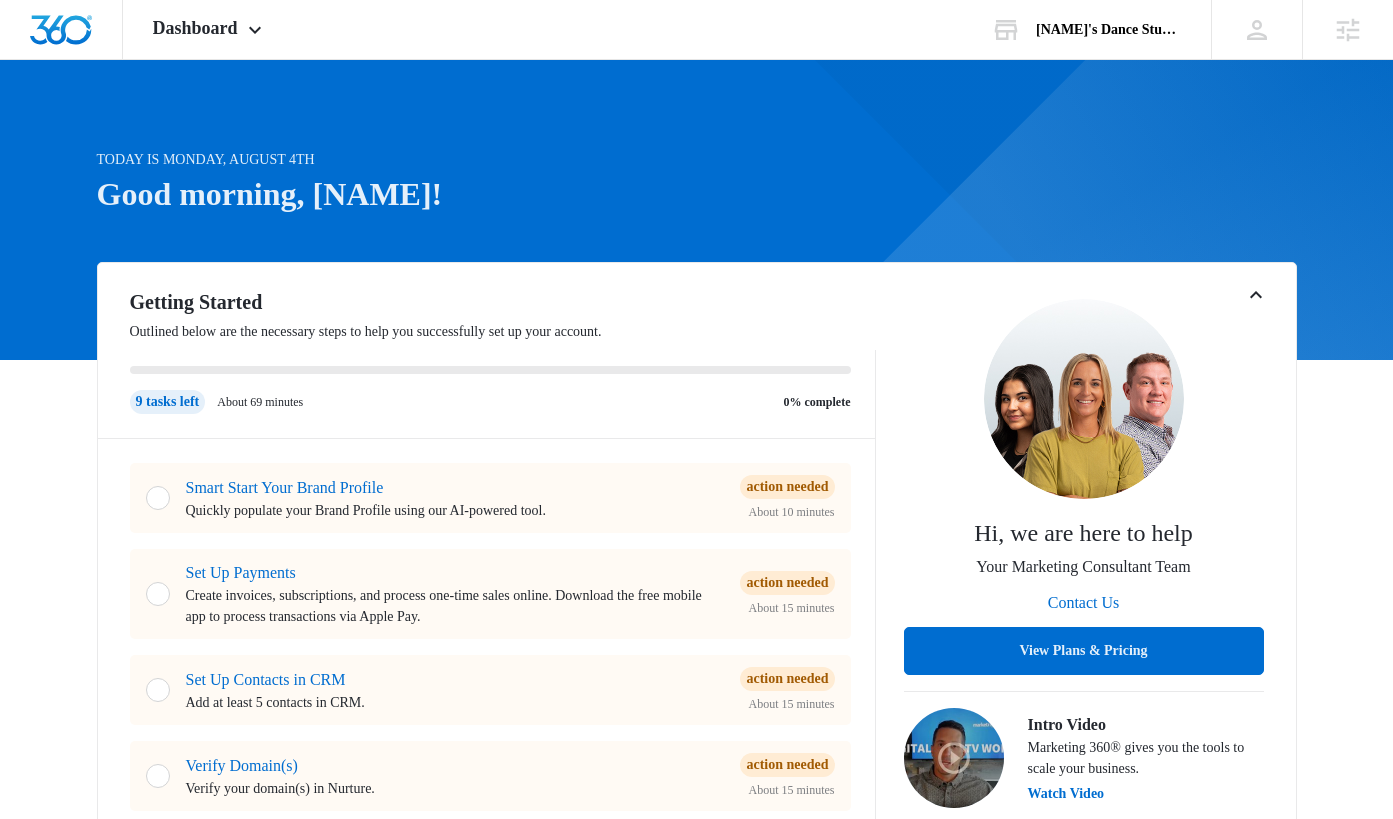 click on "Today is Monday, August 4th Good morning, Trevor! Getting Started Outlined below are the necessary steps to help you successfully set up your account. 9 tasks left About 69 minutes 0% complete Smart Start Your Brand Profile Quickly populate your Brand Profile using our AI-powered tool. Action Needed About 10 minutes Set Up Payments Create invoices, subscriptions, and process one-time sales online. Download the free mobile app to process transactions via Apple Pay. Action Needed About 15 minutes Set Up Contacts in CRM Add at least 5 contacts in CRM. Action Needed About 15 minutes Verify Domain(s) Verify your domain(s) in Nurture. Action Needed About 15 minutes Add Location(s) in Settings Add your business location(s) in Settings. Action Needed About 1 minute Activate Social Activate your social account in order to connect your social profiles. Action Needed About 1 minute Connect Your Social Profile(s) Add your social media account(s) in Social. About 5 minutes Set Up Reputation About 2 minutes About 5 minutes" at bounding box center (696, 1161) 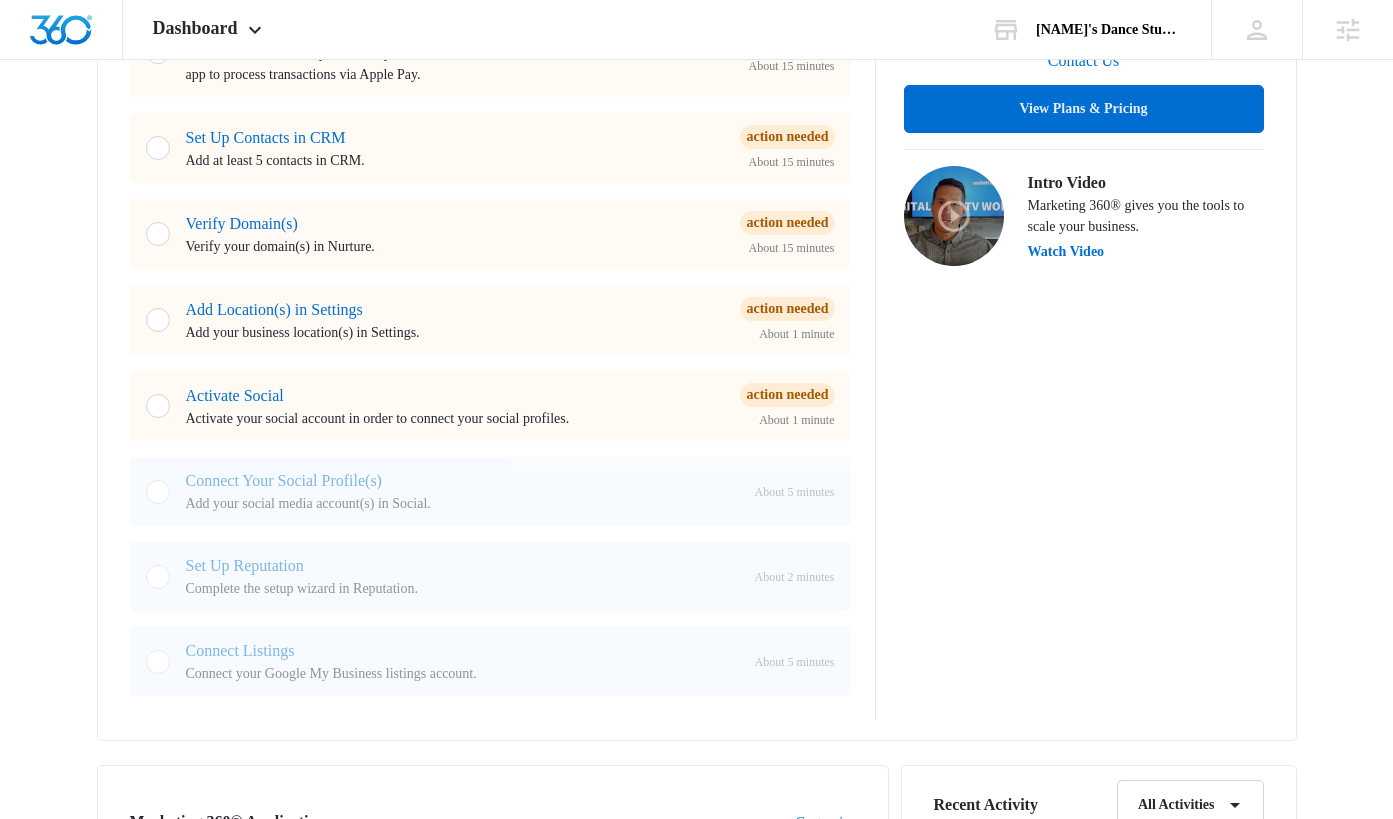 scroll, scrollTop: 0, scrollLeft: 0, axis: both 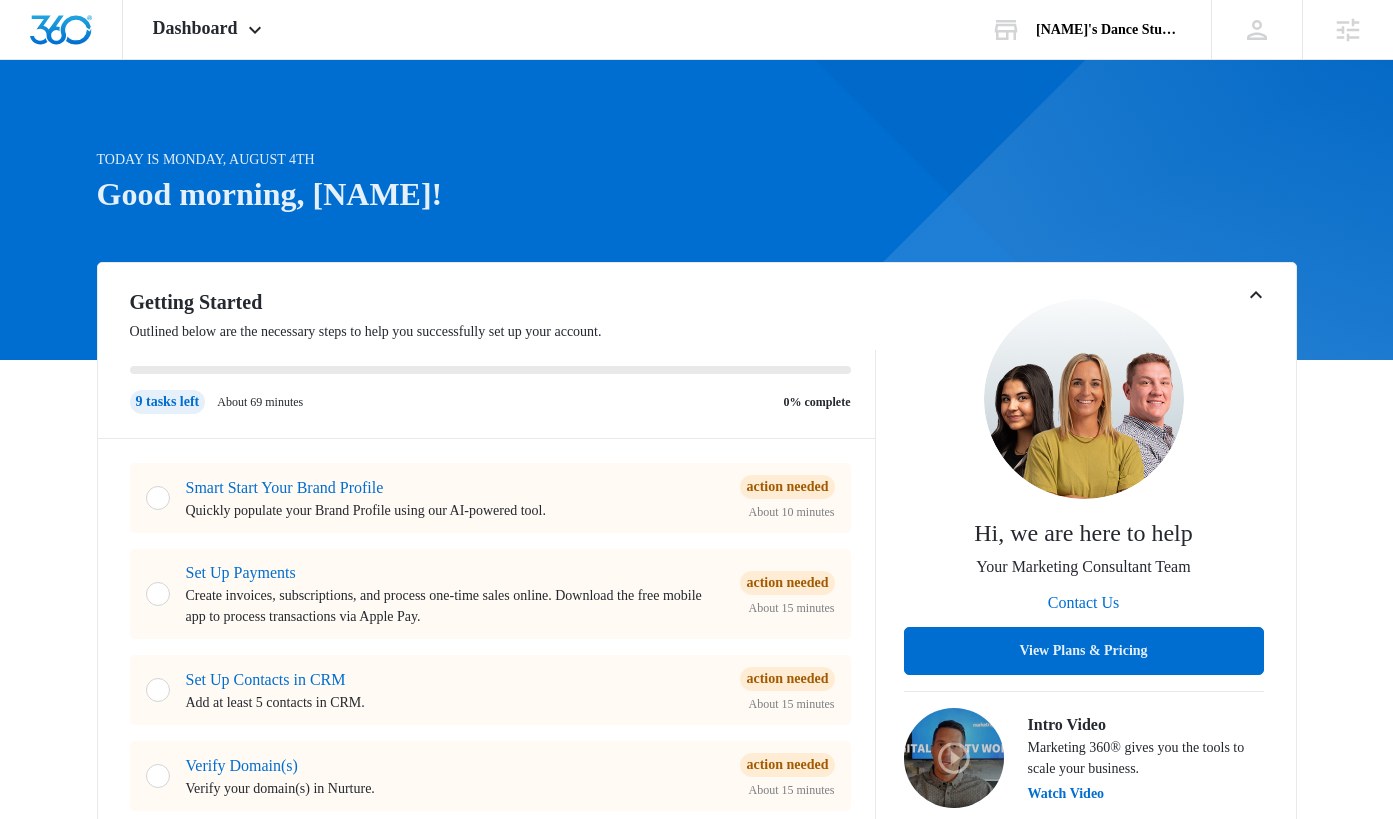 click on "Today is Monday, August 4th Good morning, Trevor! Getting Started Outlined below are the necessary steps to help you successfully set up your account. 9 tasks left About 69 minutes 0% complete Smart Start Your Brand Profile Quickly populate your Brand Profile using our AI-powered tool. Action Needed About 10 minutes Set Up Payments Create invoices, subscriptions, and process one-time sales online. Download the free mobile app to process transactions via Apple Pay. Action Needed About 15 minutes Set Up Contacts in CRM Add at least 5 contacts in CRM. Action Needed About 15 minutes Verify Domain(s) Verify your domain(s) in Nurture. Action Needed About 15 minutes Add Location(s) in Settings Add your business location(s) in Settings. Action Needed About 1 minute Activate Social Activate your social account in order to connect your social profiles. Action Needed About 1 minute Connect Your Social Profile(s) Add your social media account(s) in Social. About 5 minutes Set Up Reputation About 2 minutes About 5 minutes" at bounding box center [696, 1161] 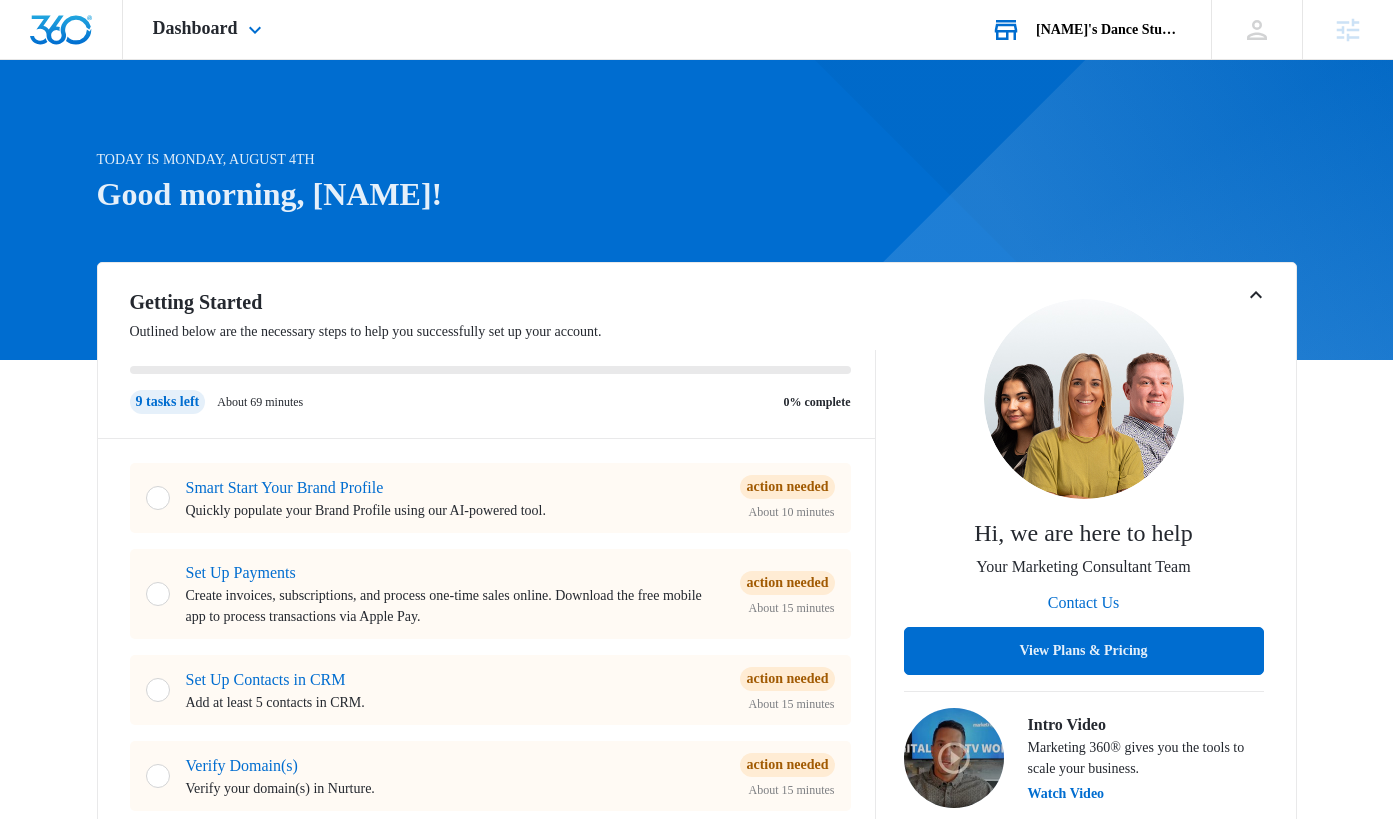 click on "Trevor's Dance Studio 2 Your Accounts View All" at bounding box center (1086, 29) 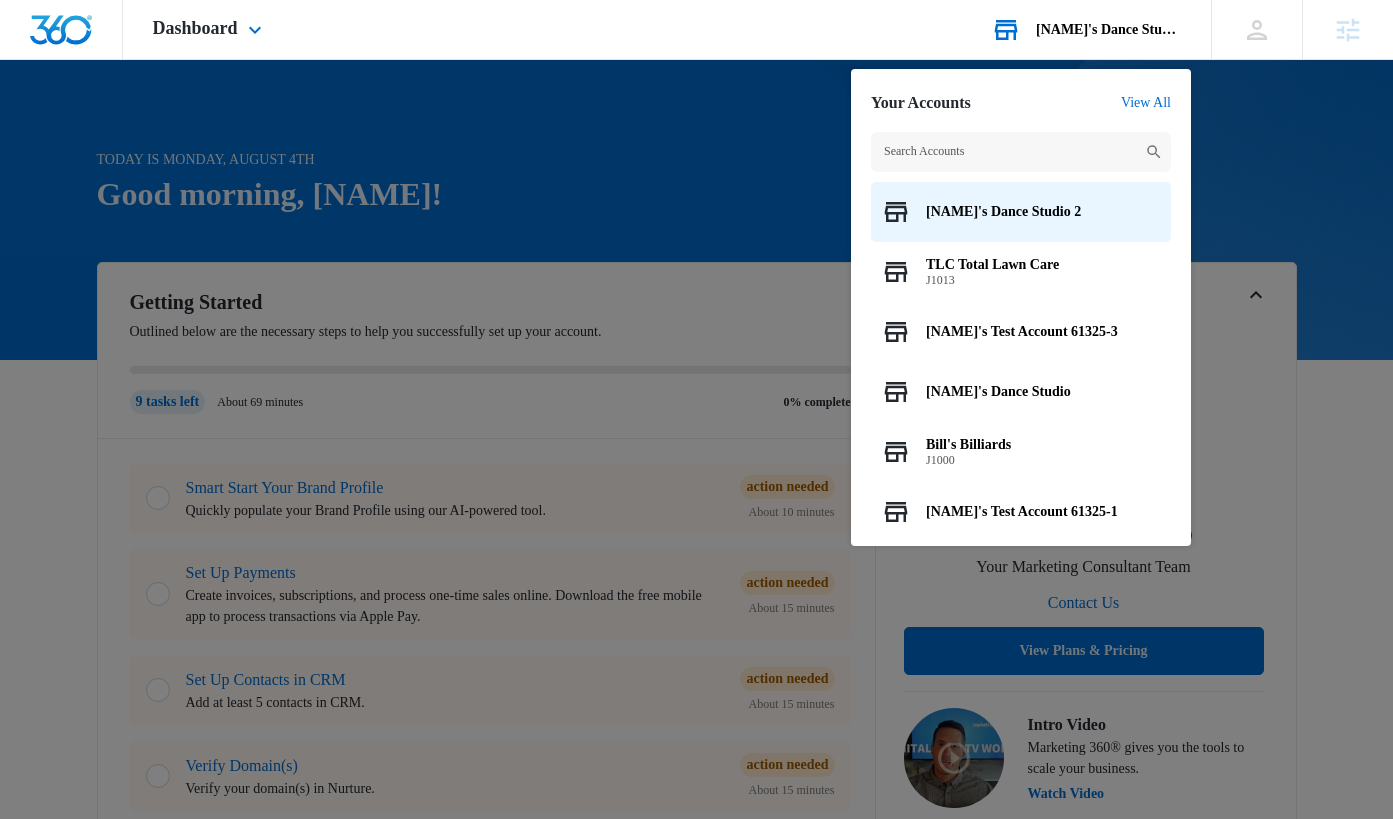 click on "Trevor's Dance Studio 2 TLC Total Lawn Care J1013 Trevor's Test Account 61325-3 Trevor's Dance Studio Bill's Billiards J1000 Trevor's Test Account 61325-1 Trevor's Events It'll Be Fine, LLC Larry's Spark Plugs 1 Wonky Bonkers M9820003" at bounding box center [1021, 329] 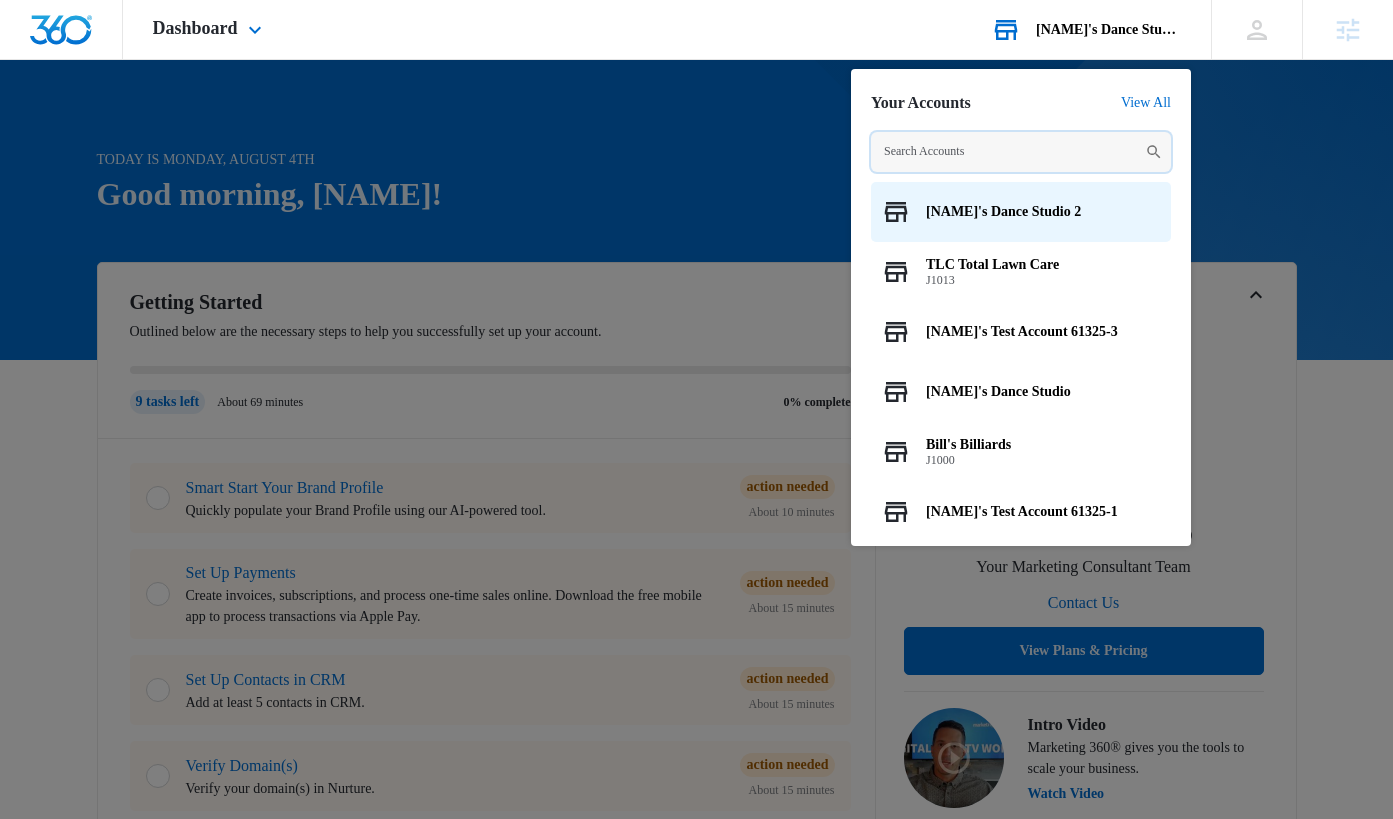 click at bounding box center (1021, 152) 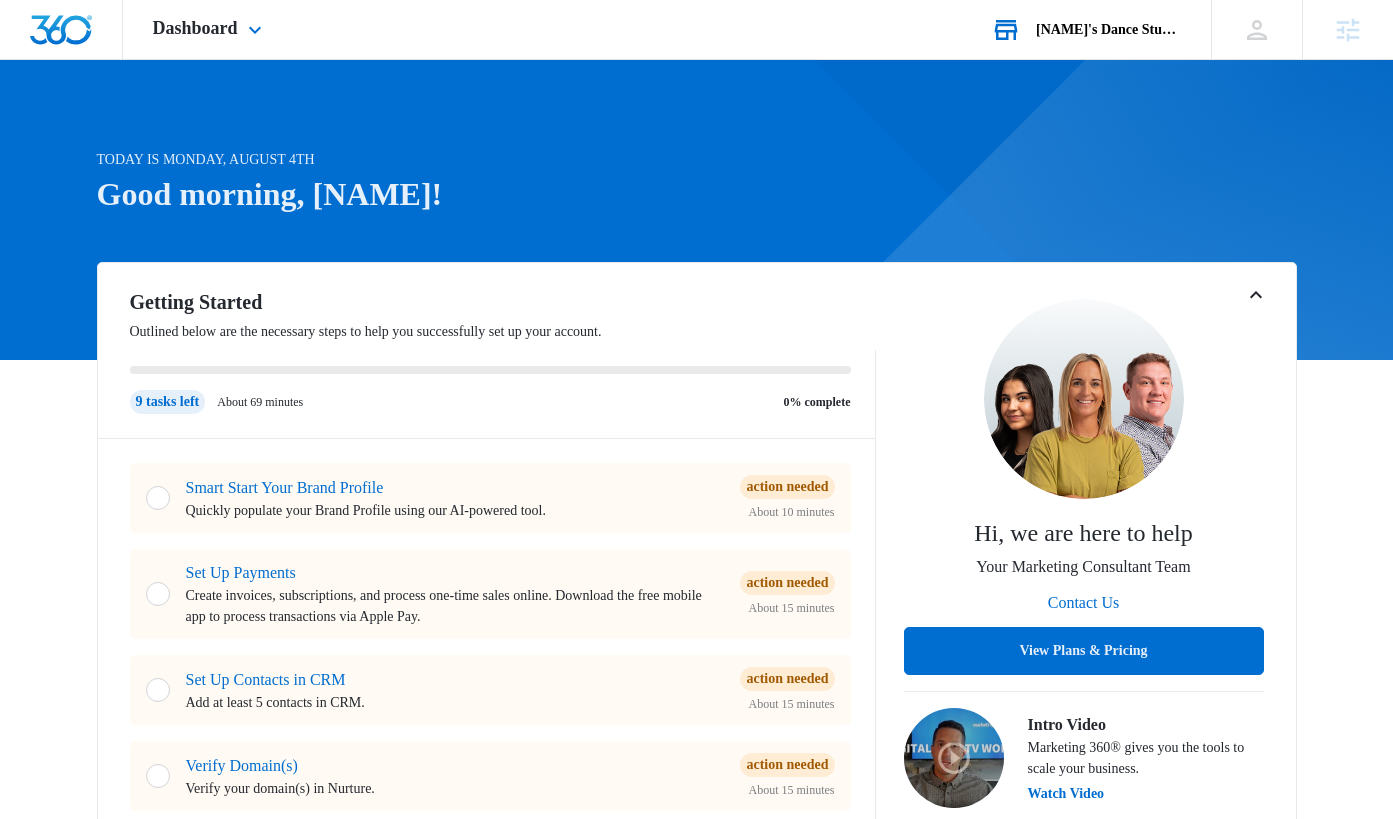 click on "Trevor's Dance Studio 2 Your Accounts View All" at bounding box center (1086, 29) 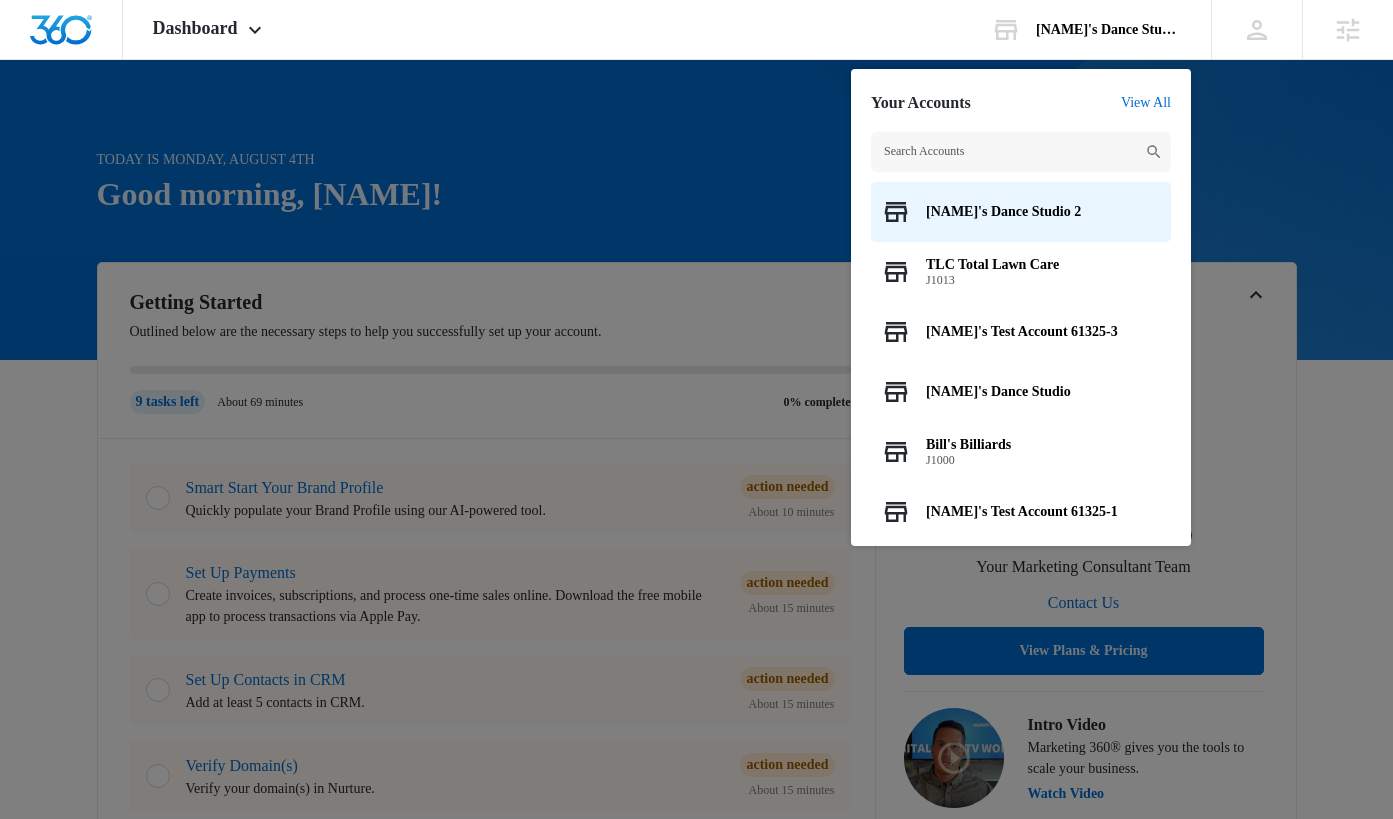 click at bounding box center (1021, 152) 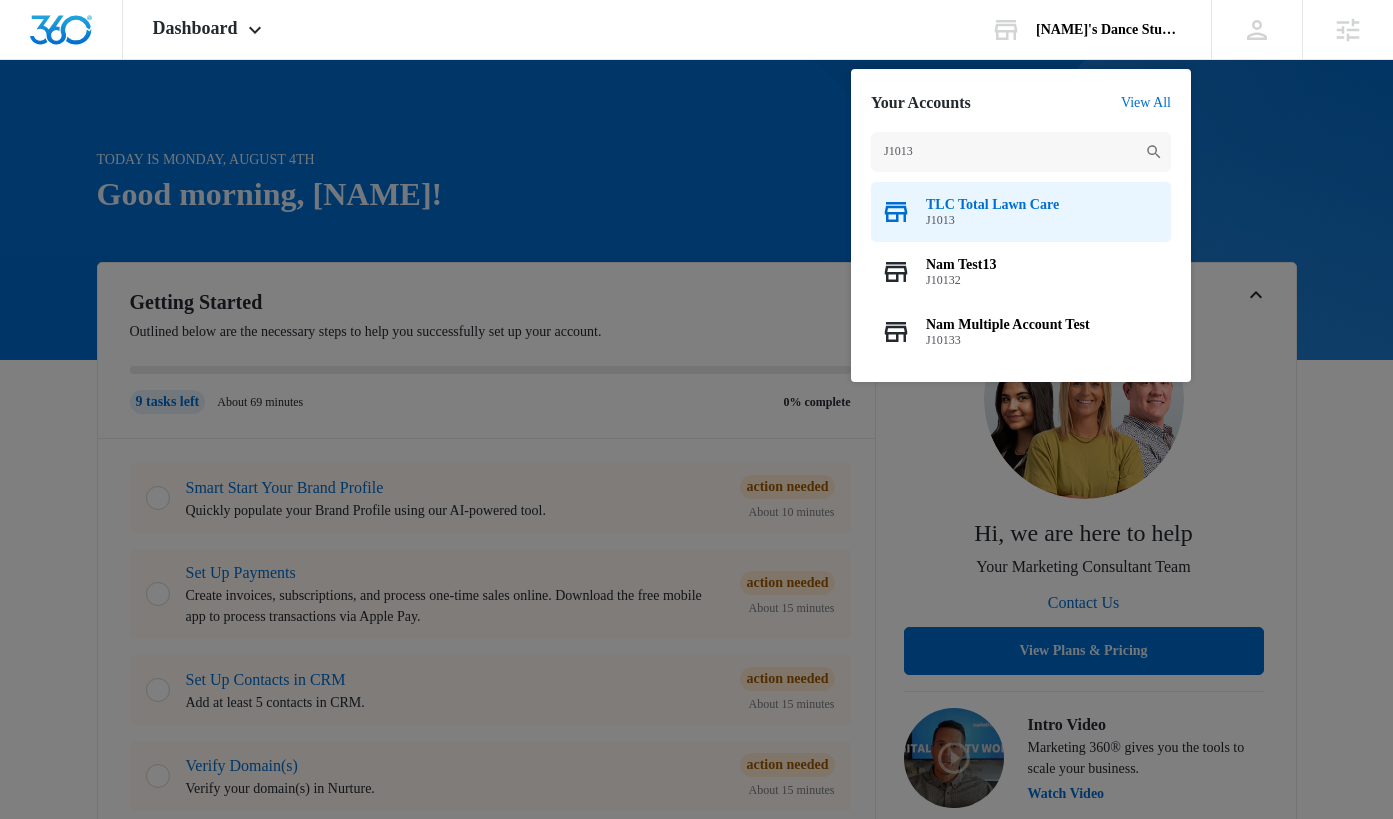 type on "[ID_NUMBER]" 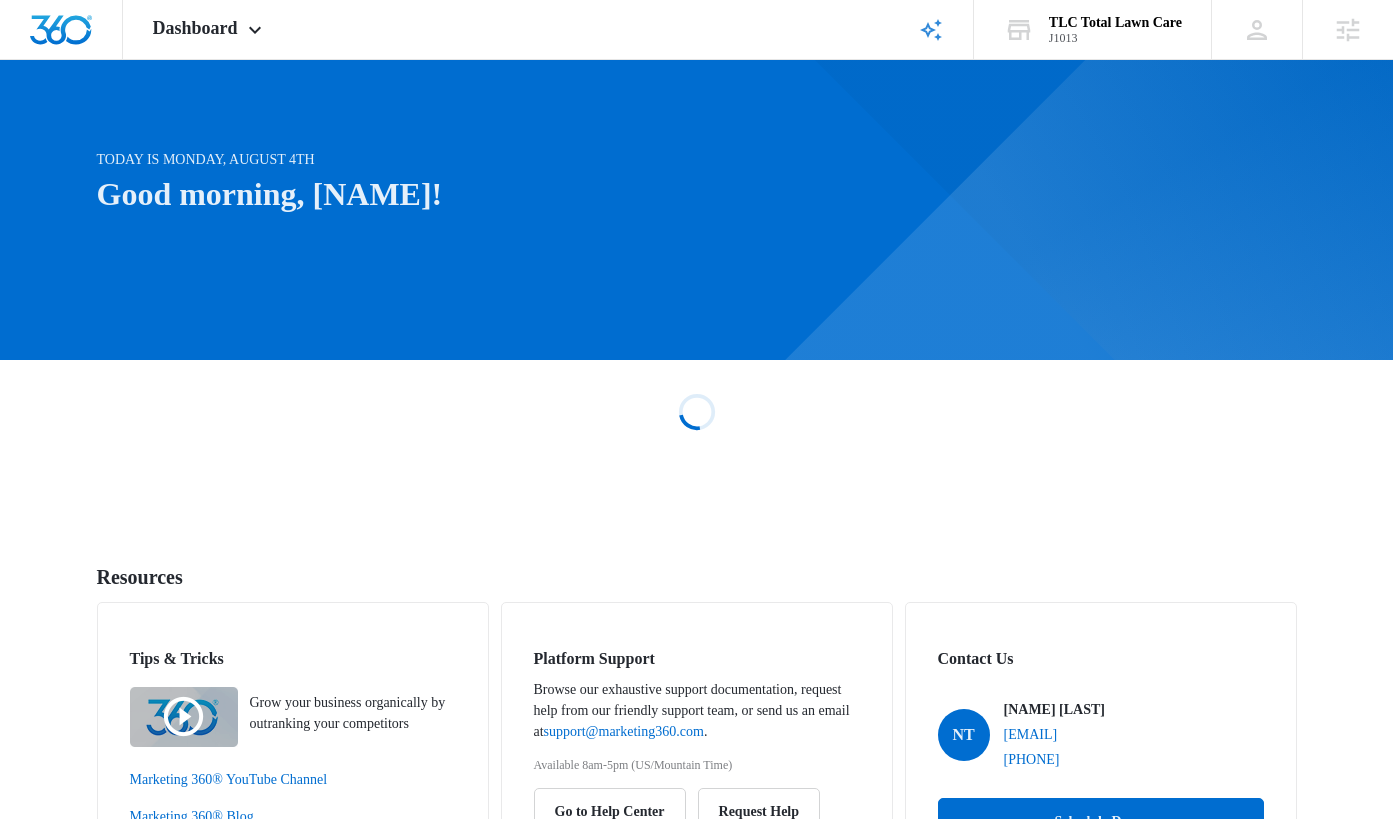 click on "Good morning, Trevor!" at bounding box center (493, 194) 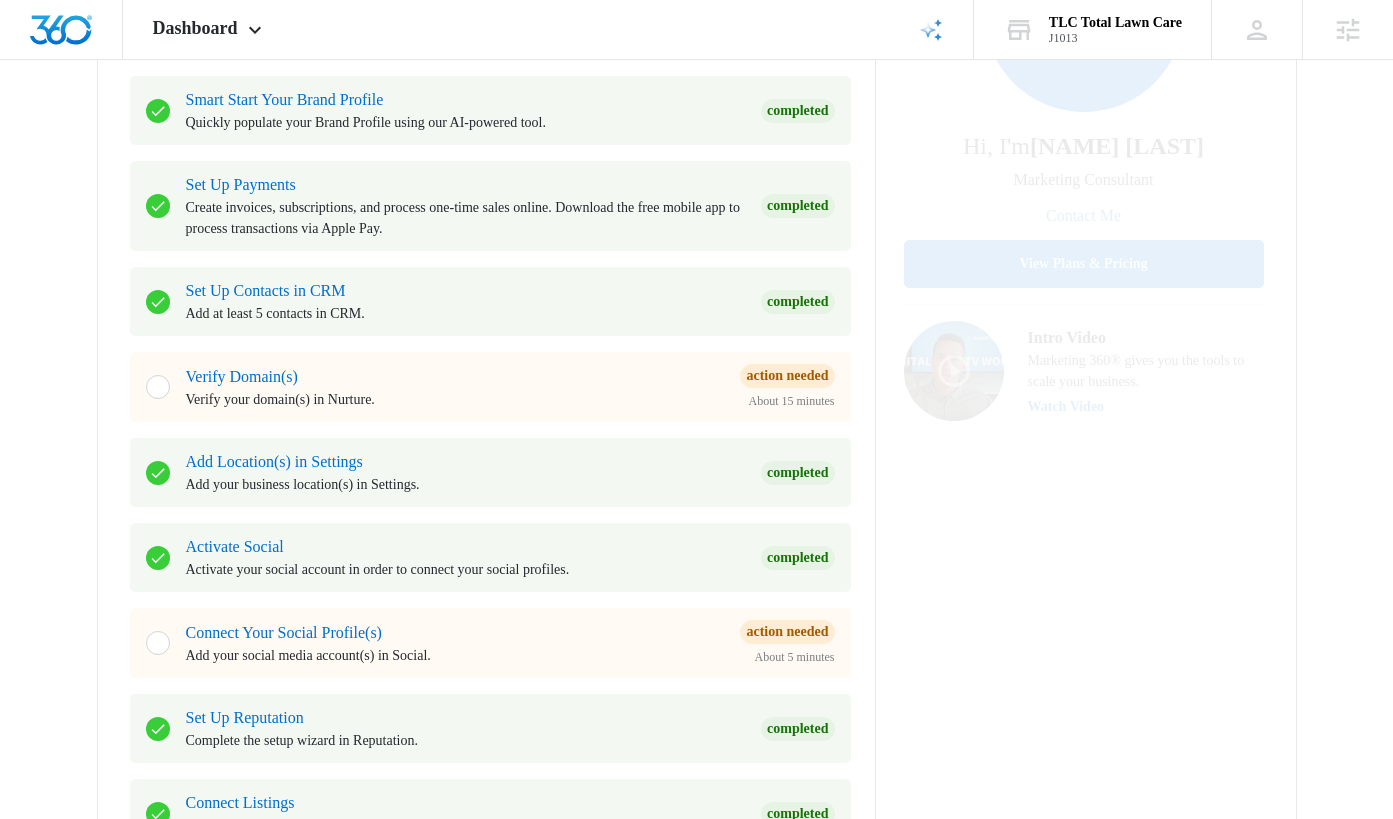 scroll, scrollTop: 0, scrollLeft: 0, axis: both 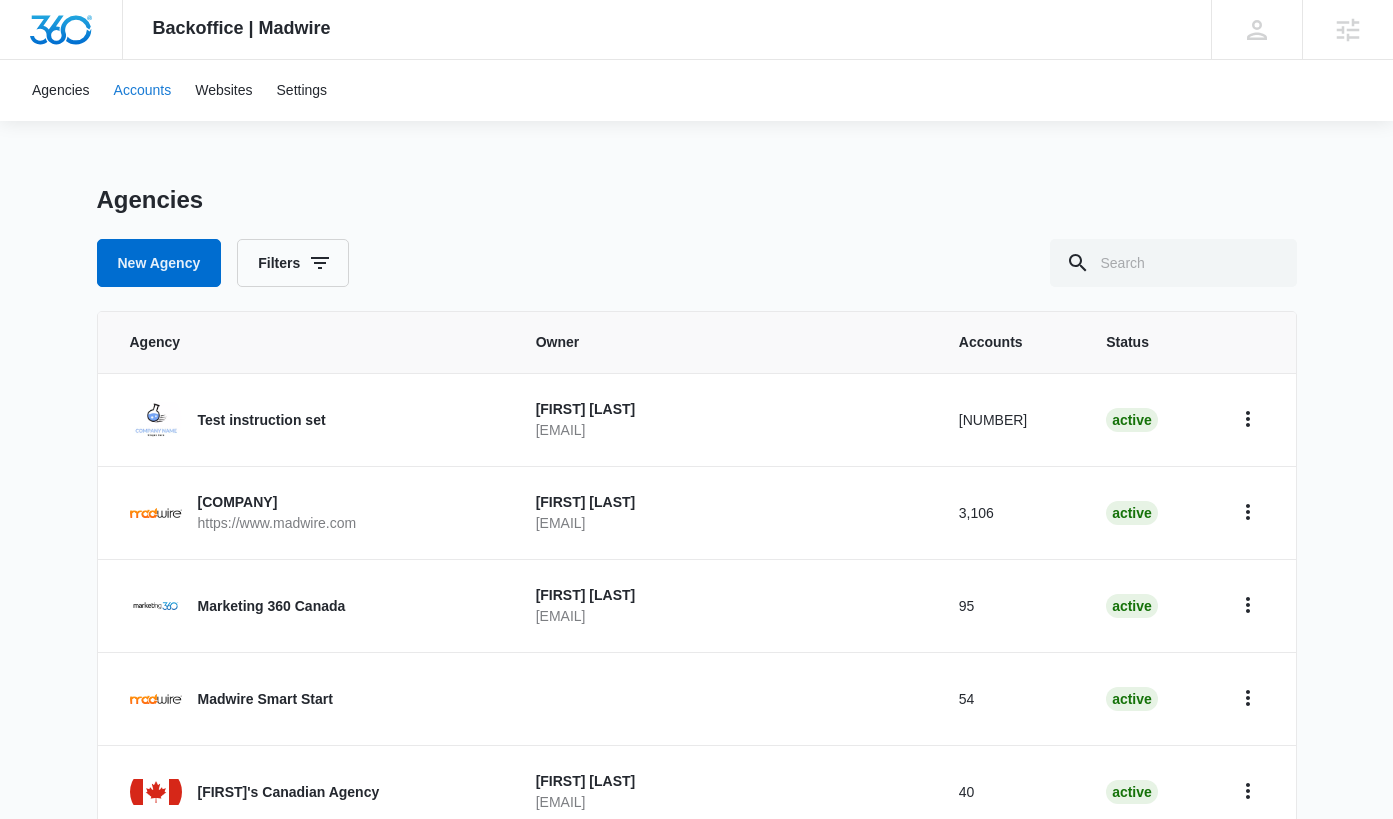 click on "Accounts" at bounding box center [143, 90] 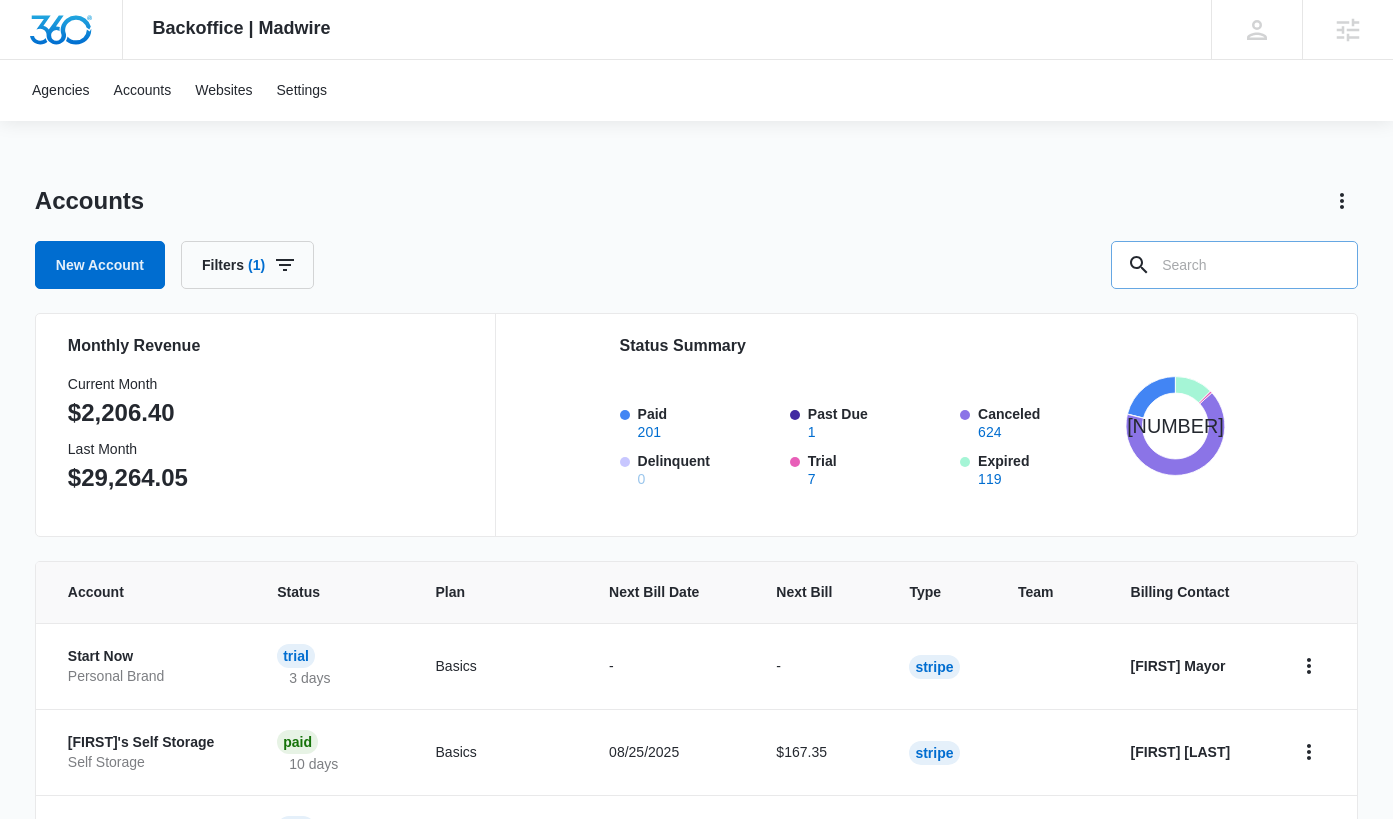 click at bounding box center [1234, 265] 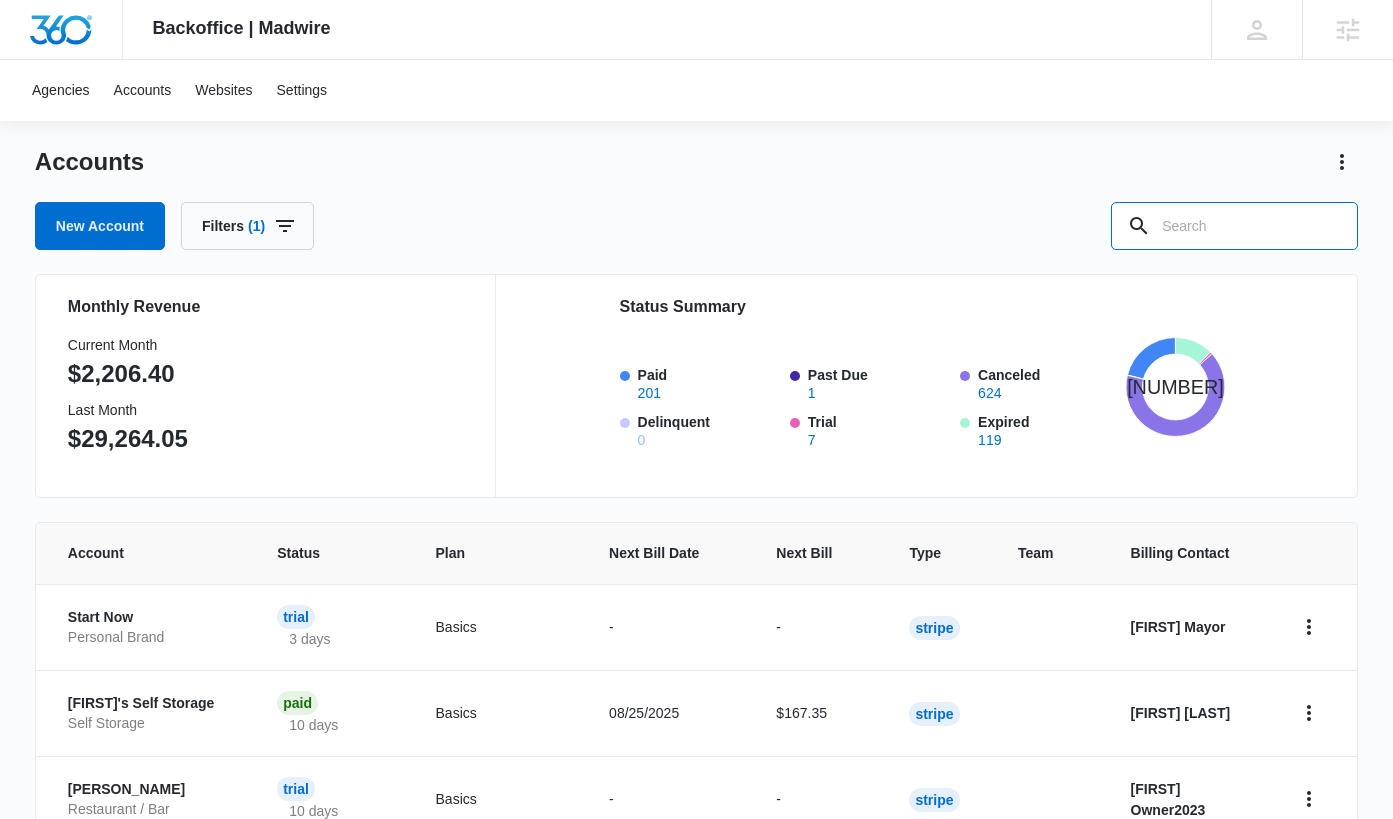 scroll, scrollTop: 52, scrollLeft: 0, axis: vertical 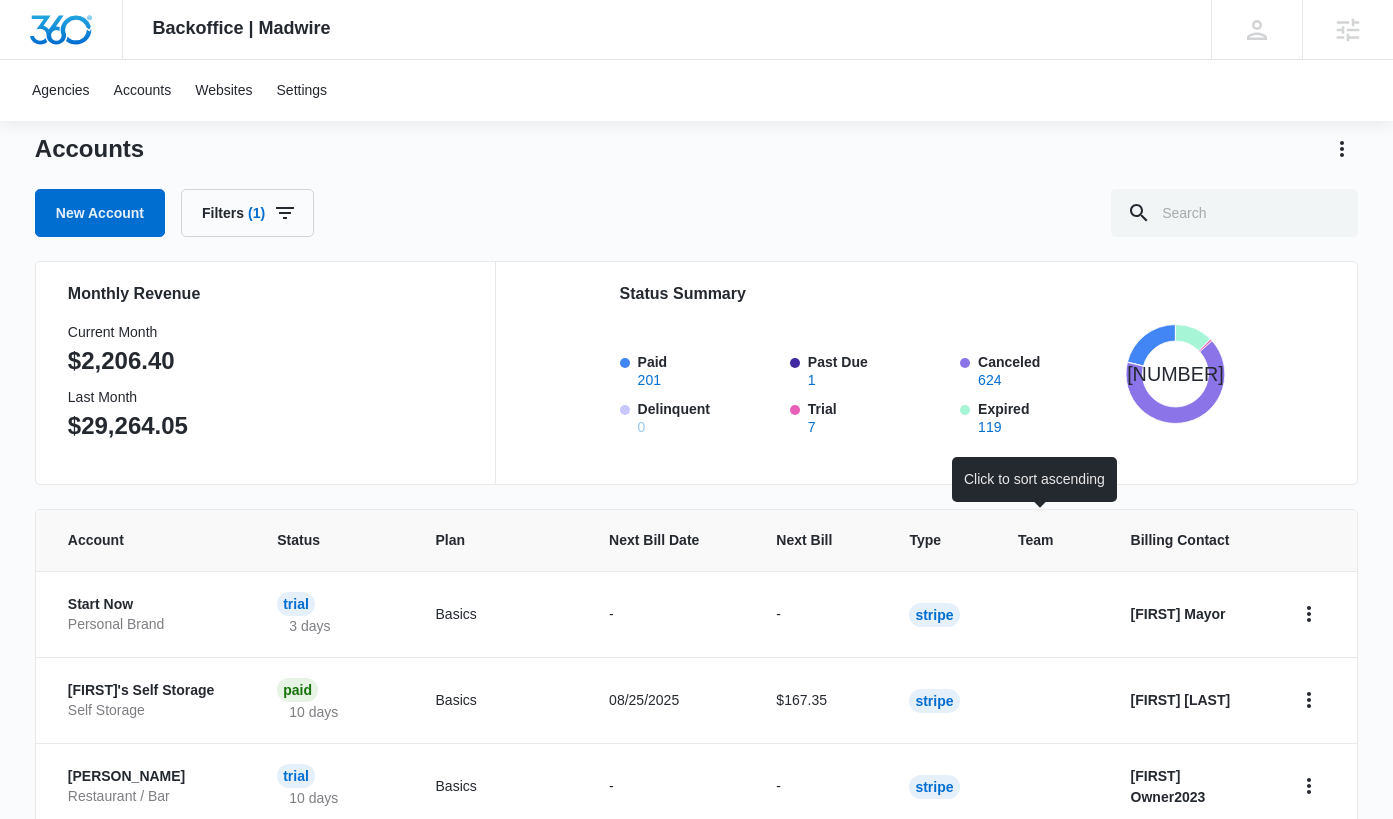 click on "Team" at bounding box center (1036, 540) 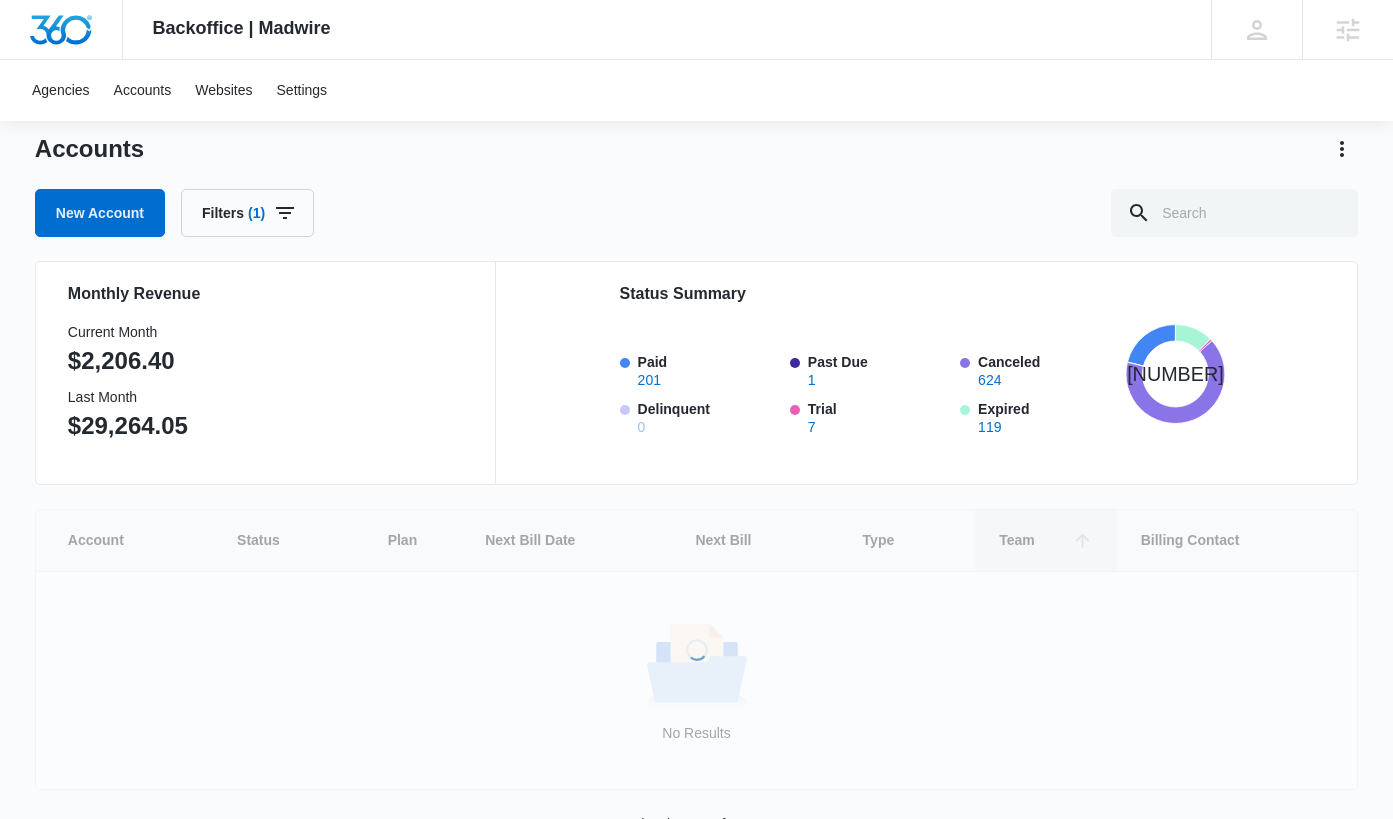 scroll, scrollTop: 0, scrollLeft: 0, axis: both 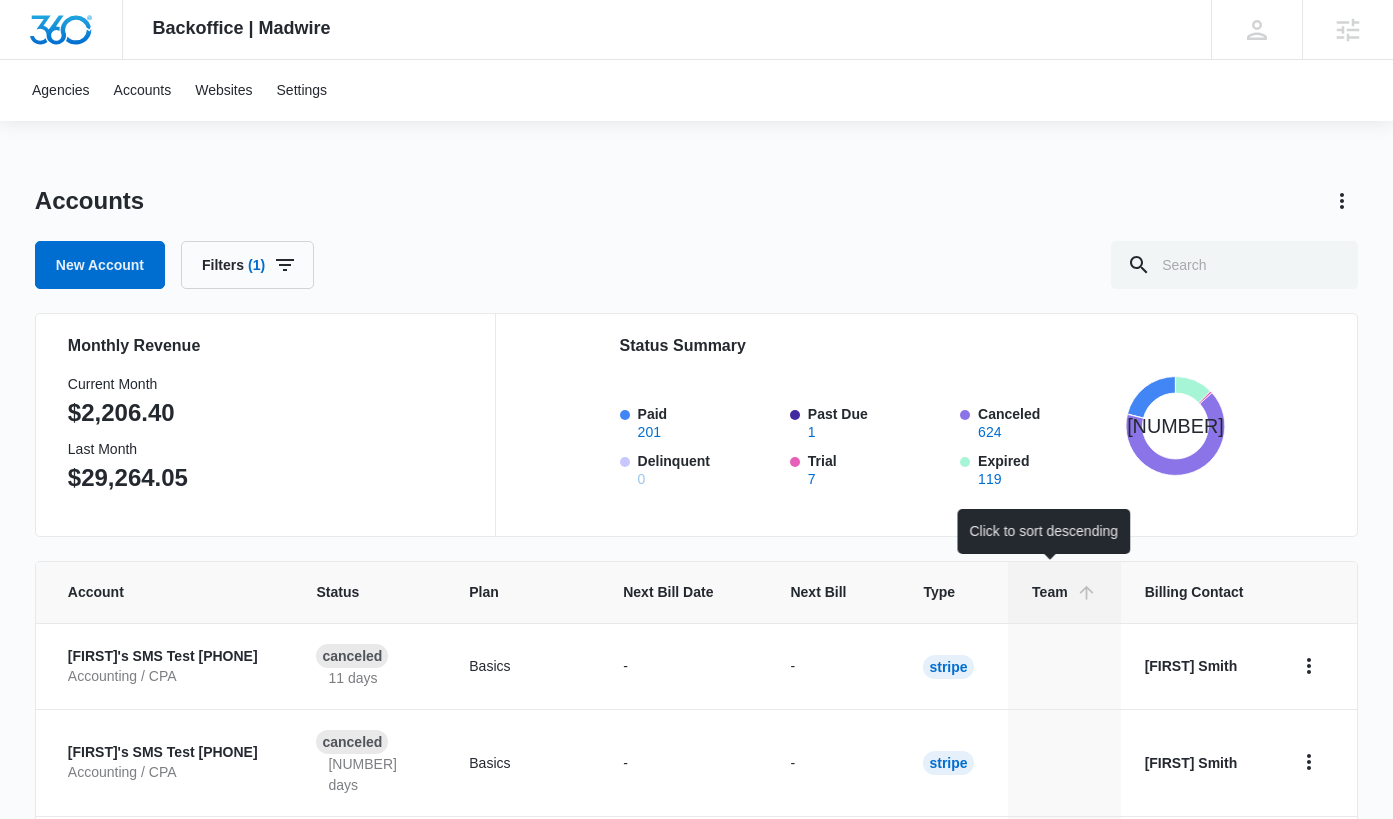 click on "Team" at bounding box center [1050, 592] 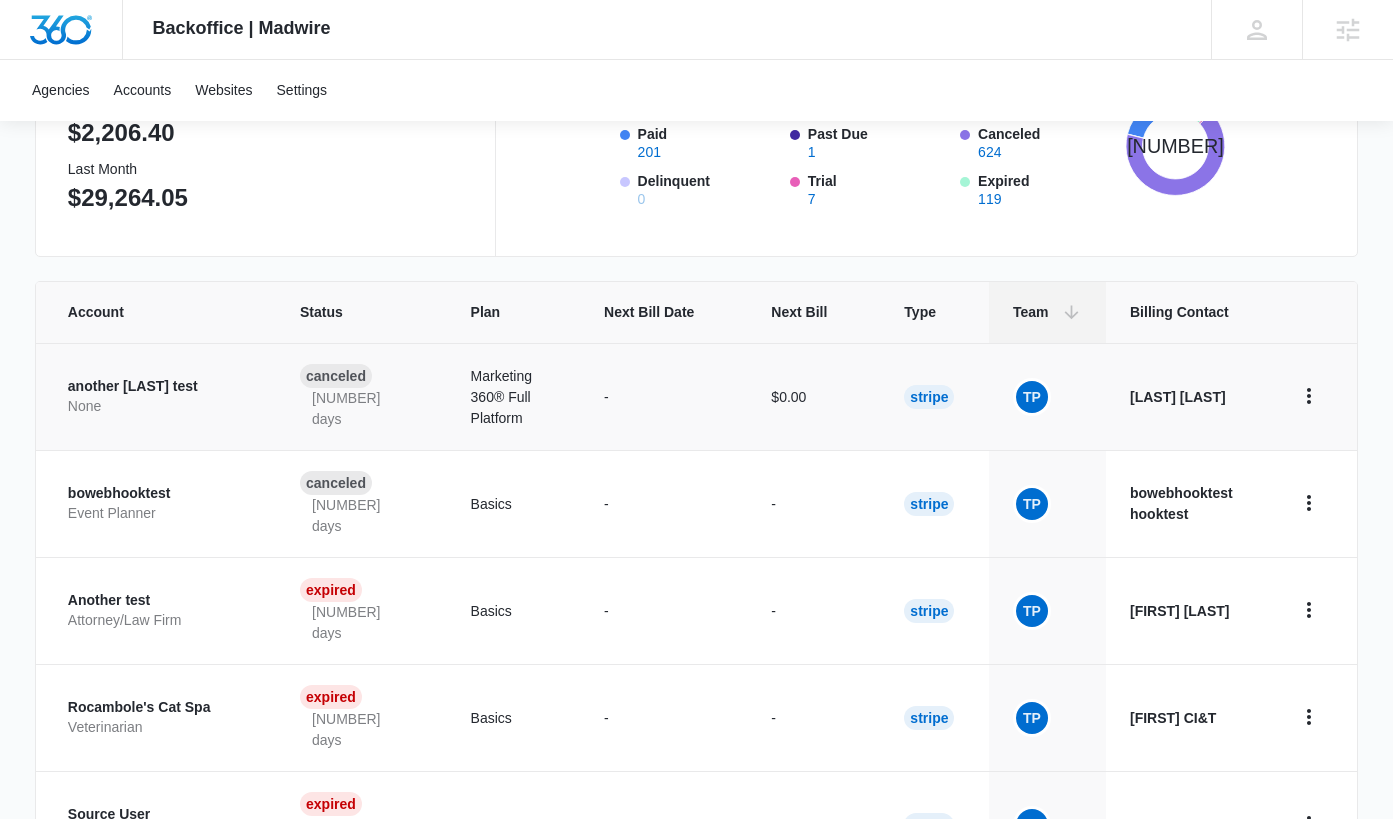 scroll, scrollTop: 0, scrollLeft: 0, axis: both 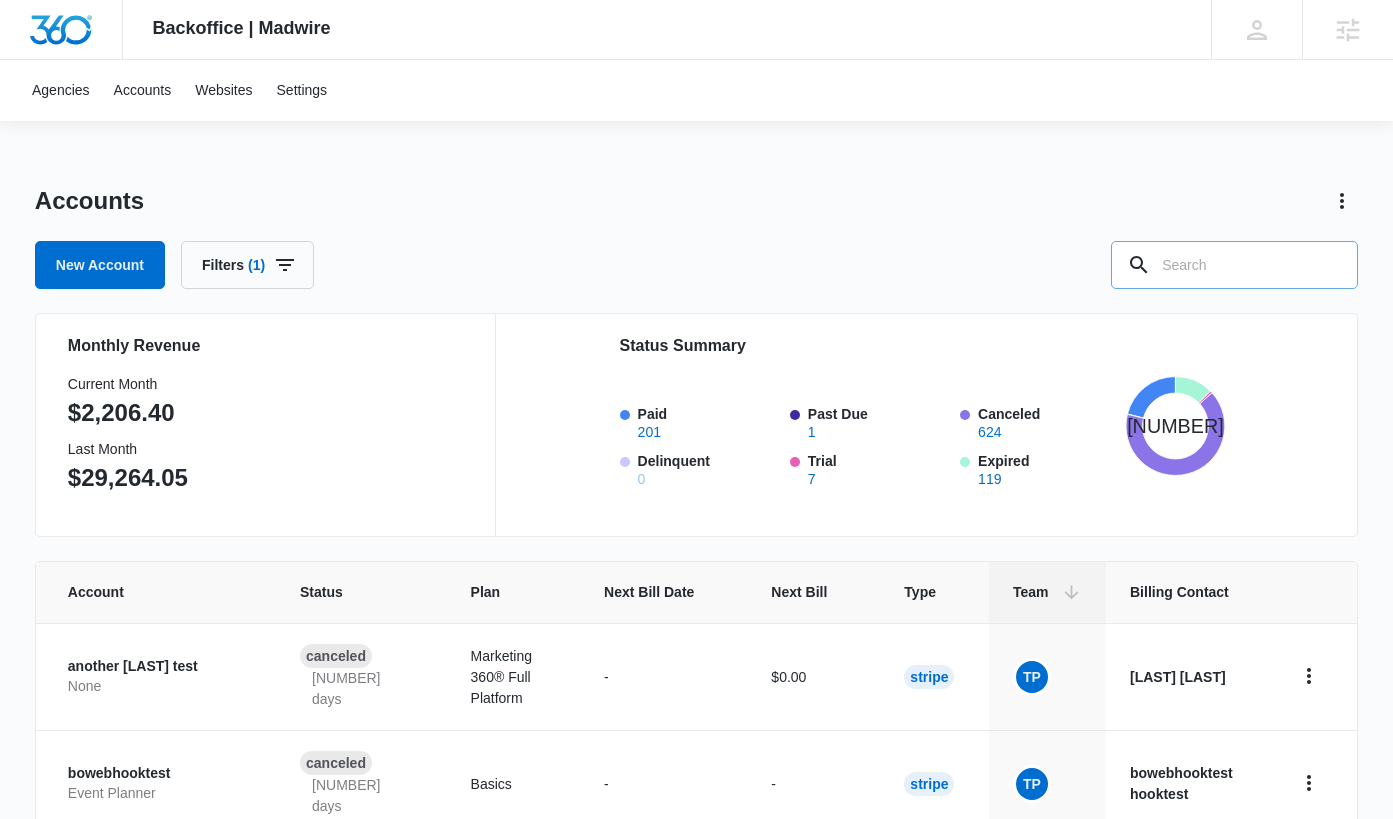 click at bounding box center (1234, 265) 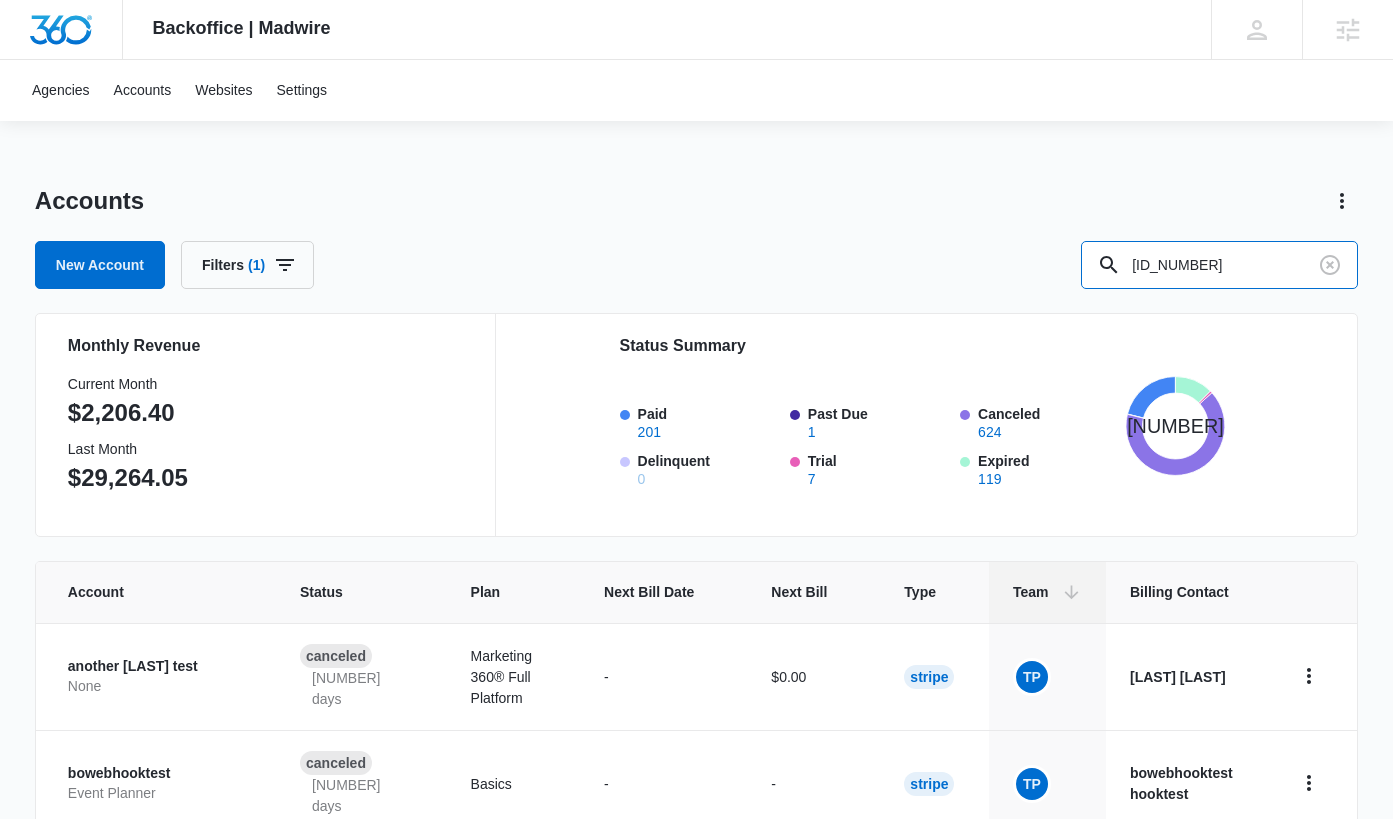 type on "[ID_NUMBER]" 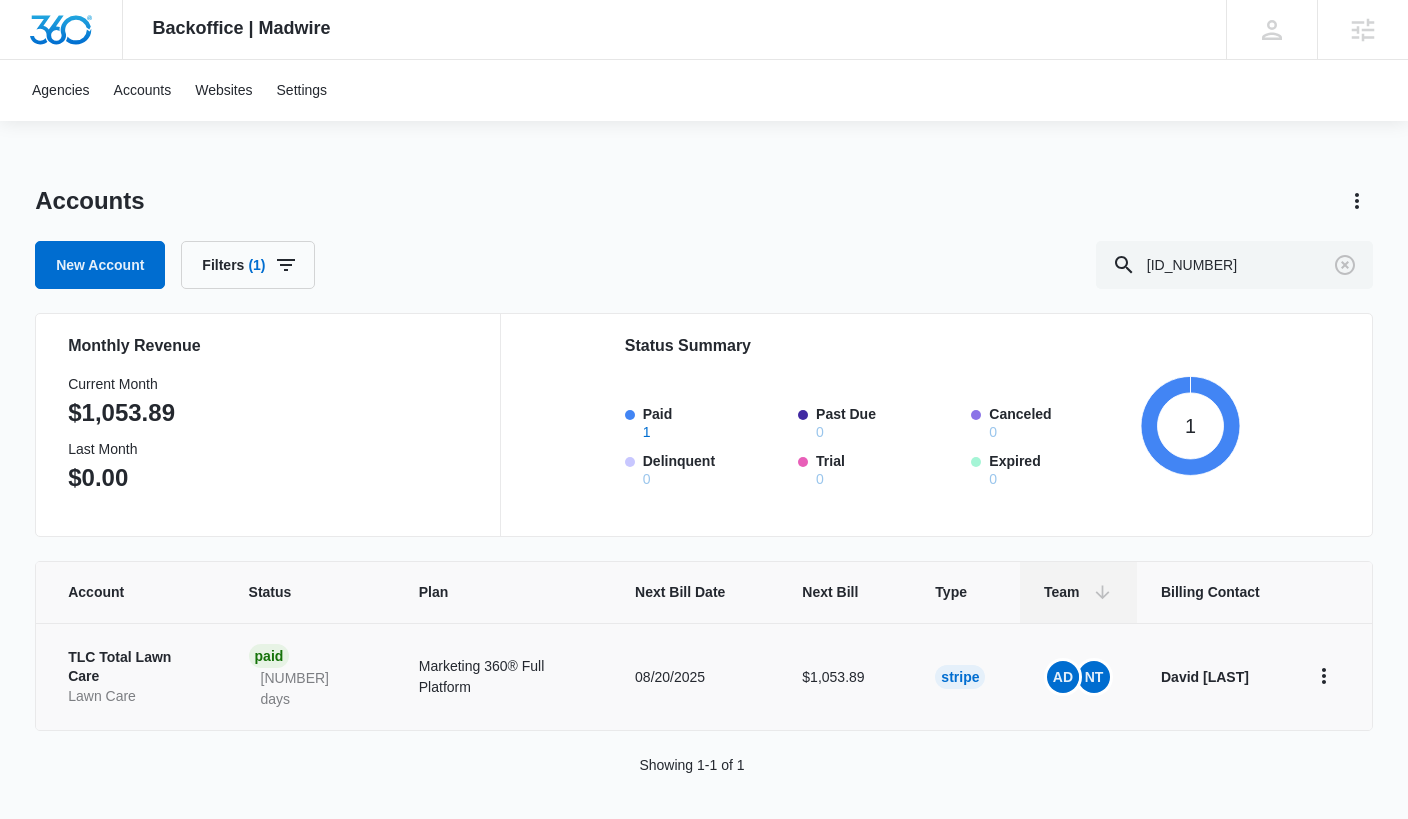 click on "TLC Total Lawn Care" at bounding box center [134, 667] 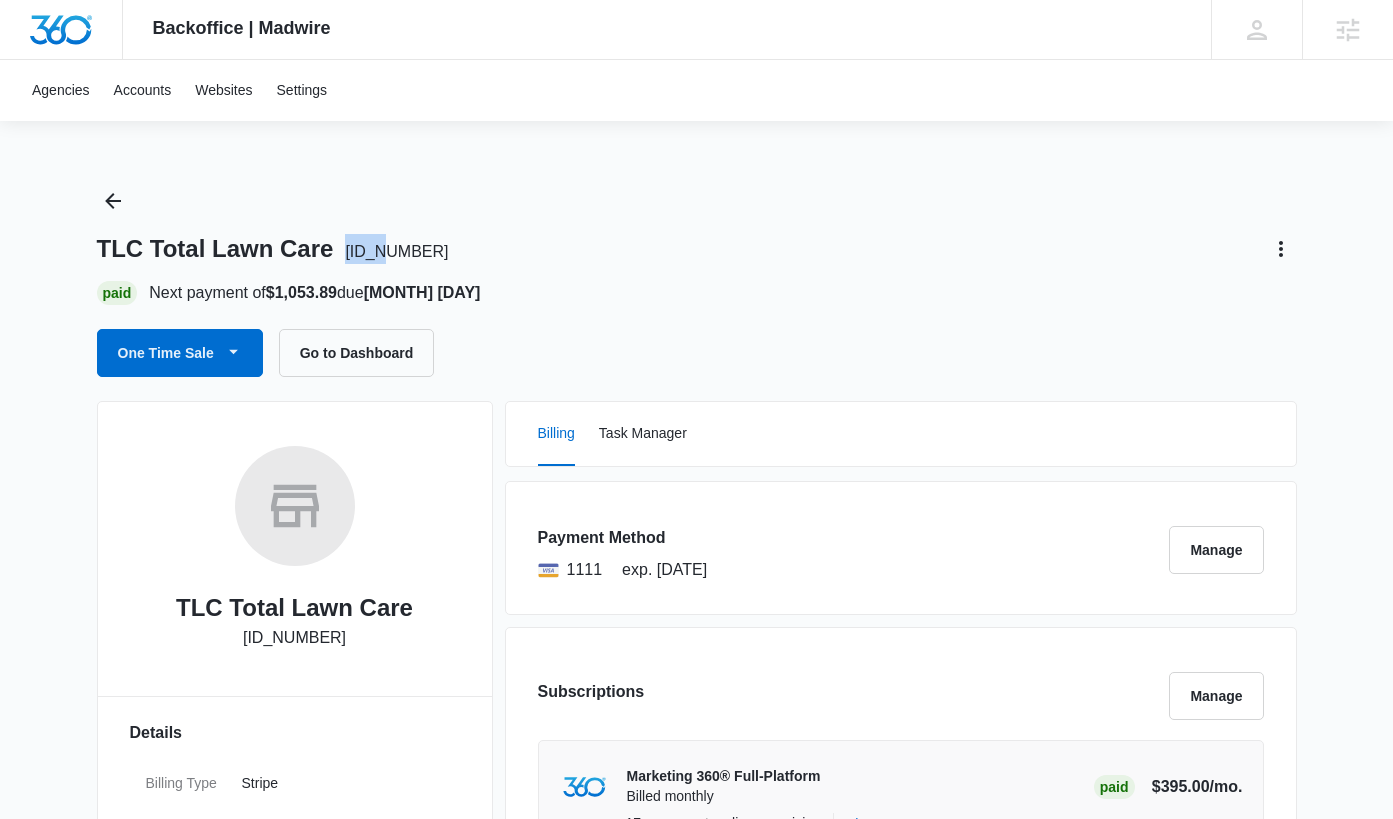 drag, startPoint x: 390, startPoint y: 252, endPoint x: 346, endPoint y: 255, distance: 44.102154 